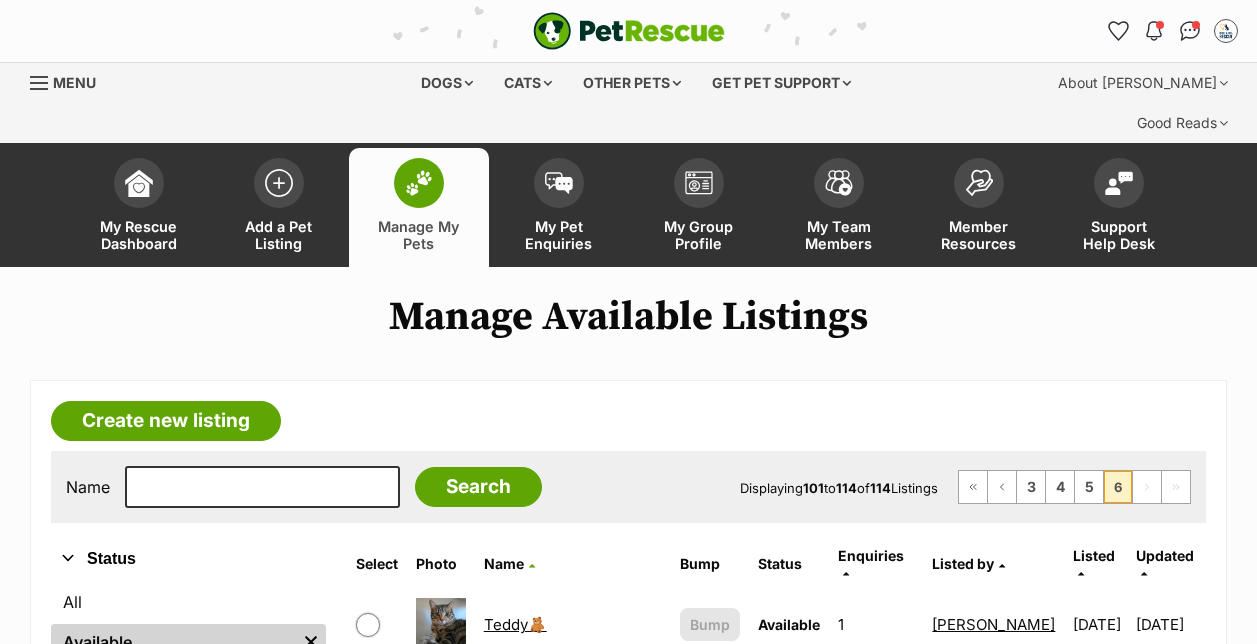scroll, scrollTop: 0, scrollLeft: 0, axis: both 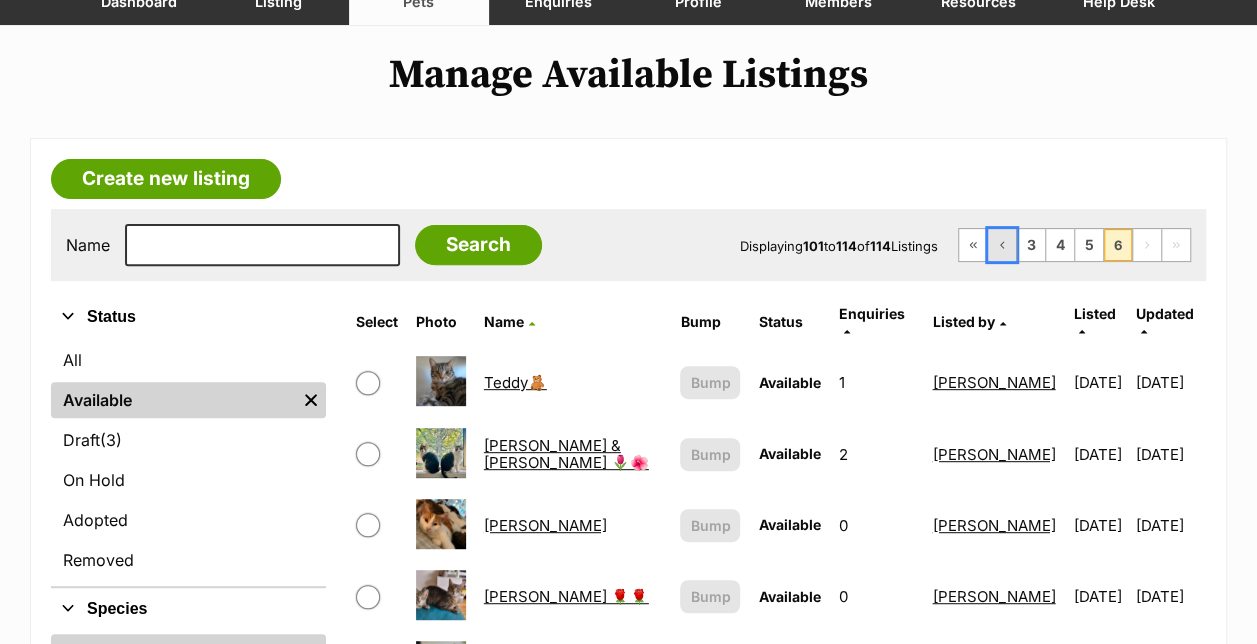click at bounding box center (1002, 245) 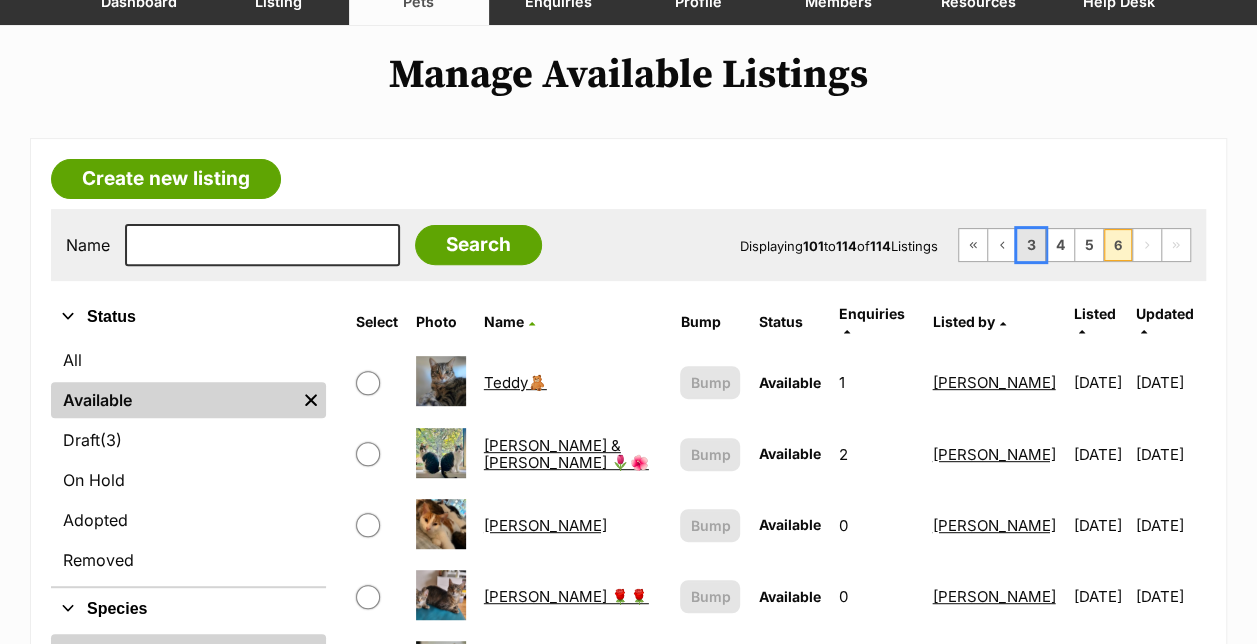 click on "3" at bounding box center (1031, 245) 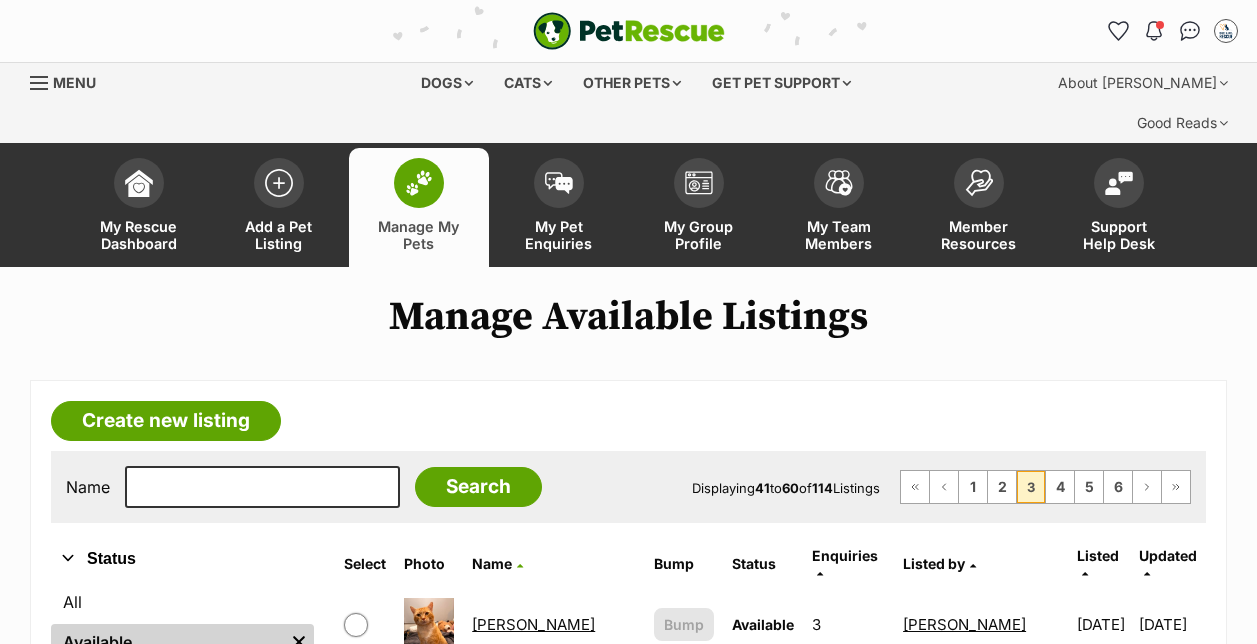 scroll, scrollTop: 0, scrollLeft: 0, axis: both 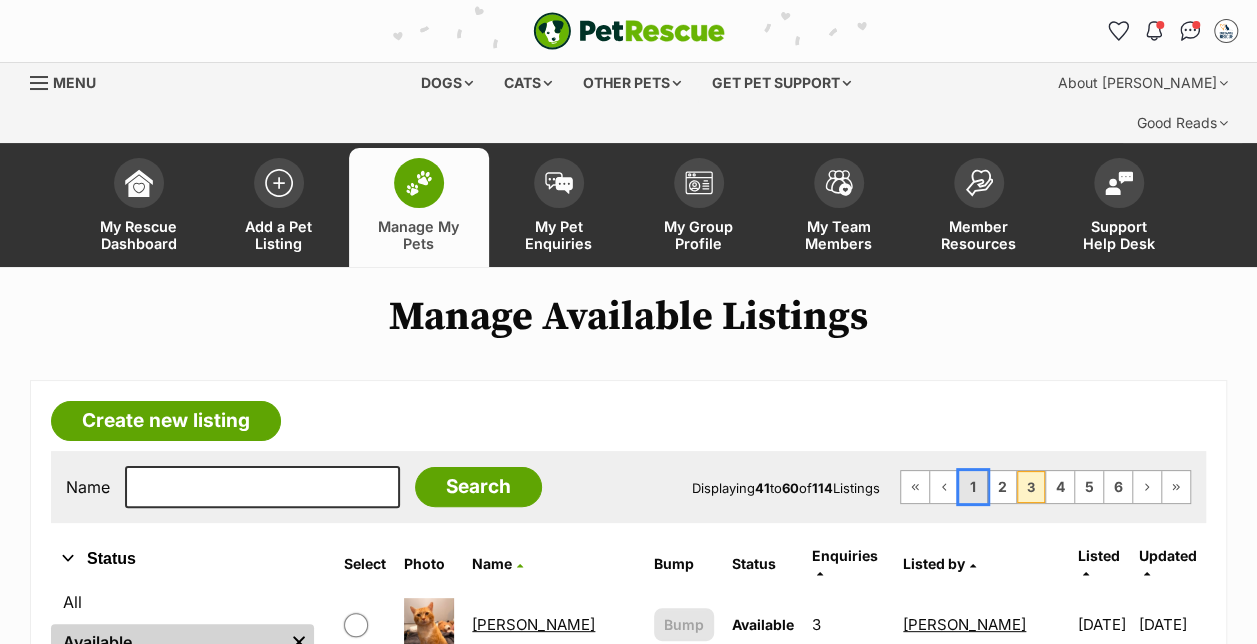 click on "1" at bounding box center [973, 487] 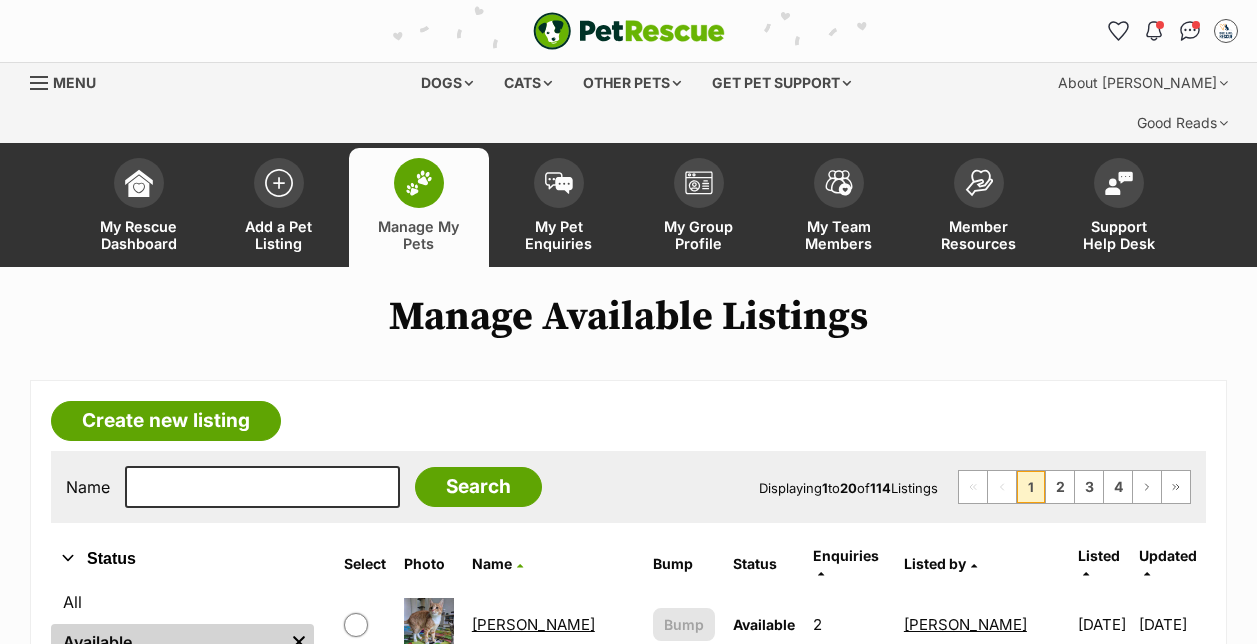scroll, scrollTop: 0, scrollLeft: 0, axis: both 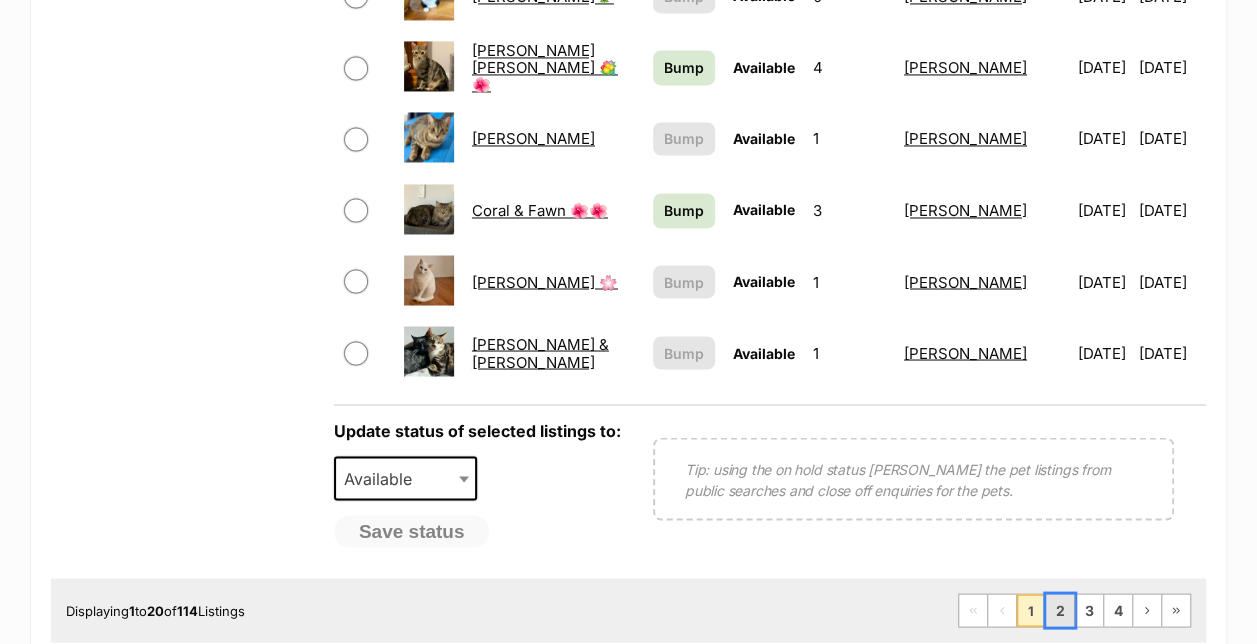 click on "2" at bounding box center (1060, 610) 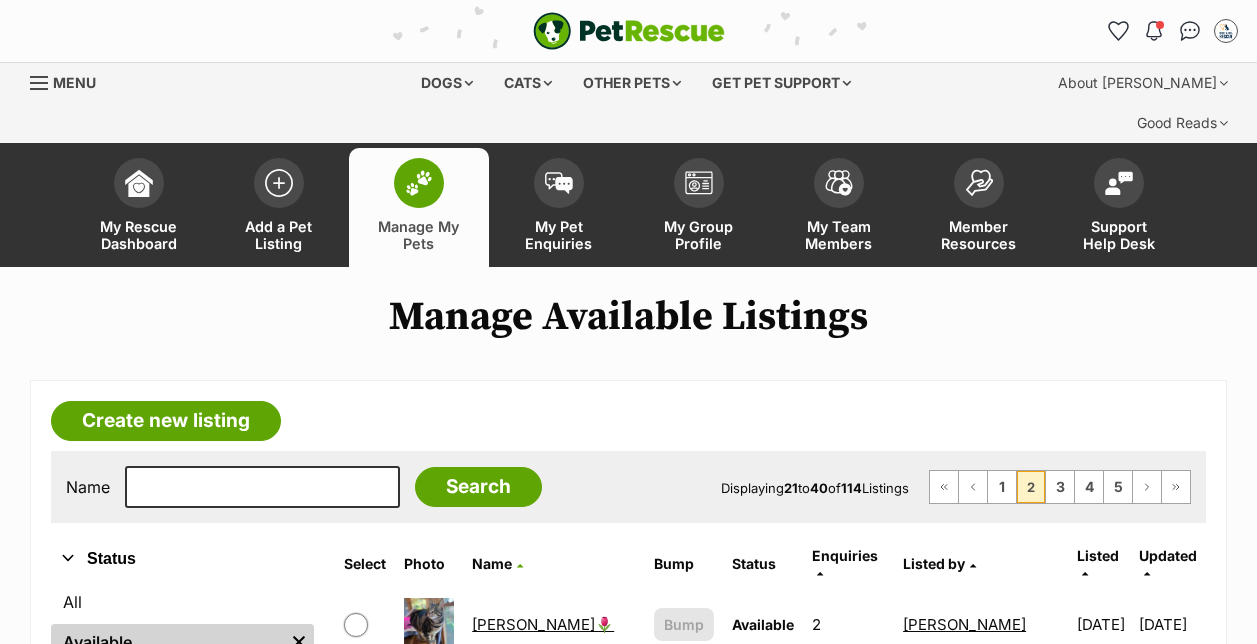 scroll, scrollTop: 0, scrollLeft: 0, axis: both 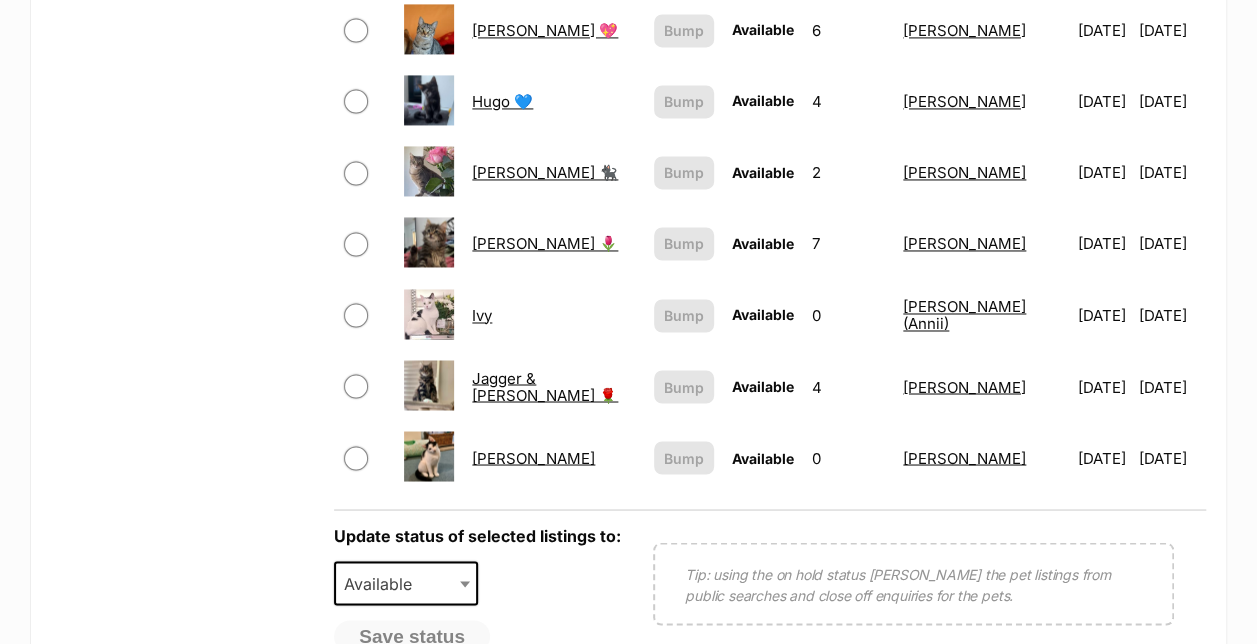 click on "[PERSON_NAME] 🌷" at bounding box center (545, 243) 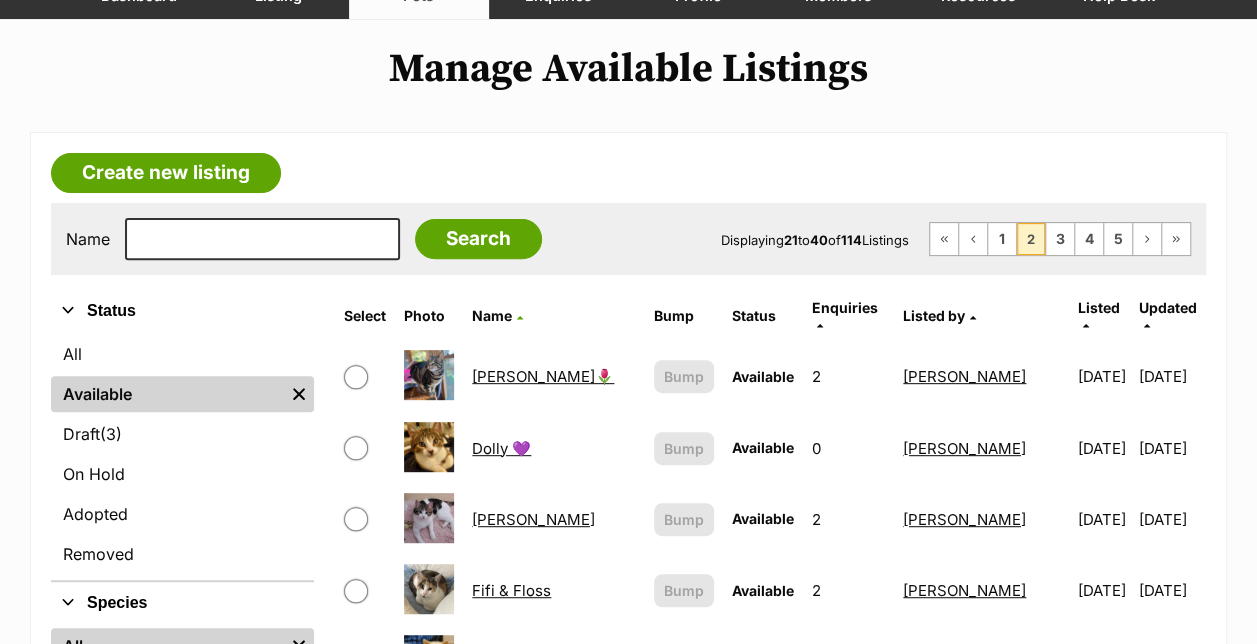 scroll, scrollTop: 210, scrollLeft: 0, axis: vertical 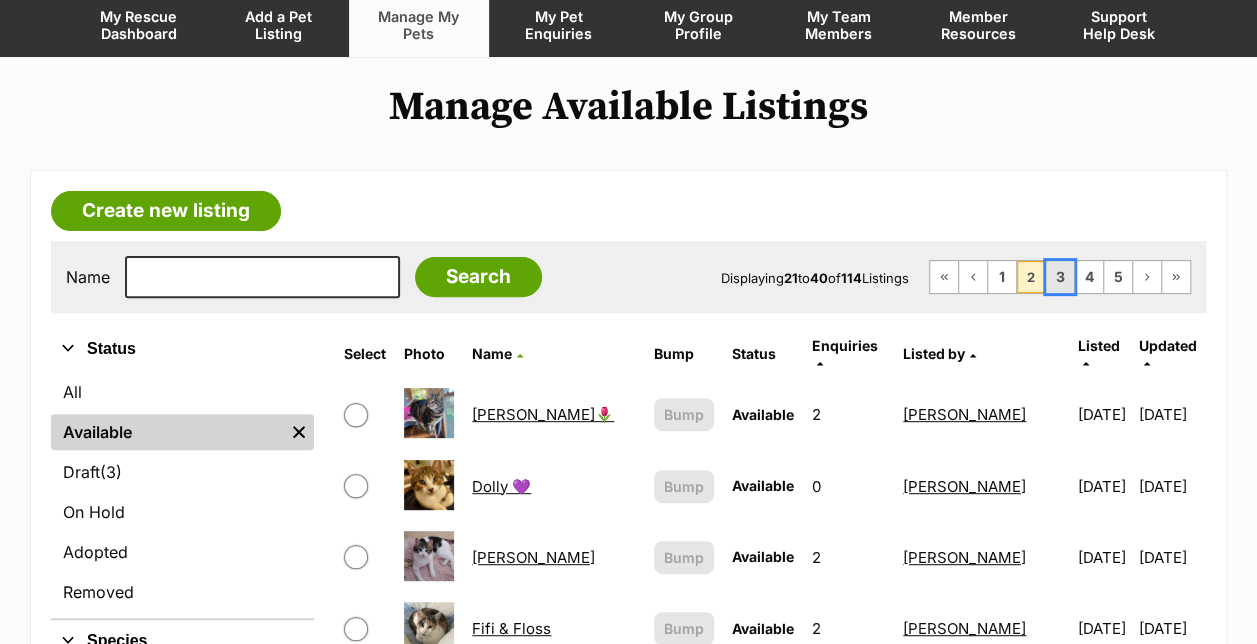 click on "3" at bounding box center (1060, 277) 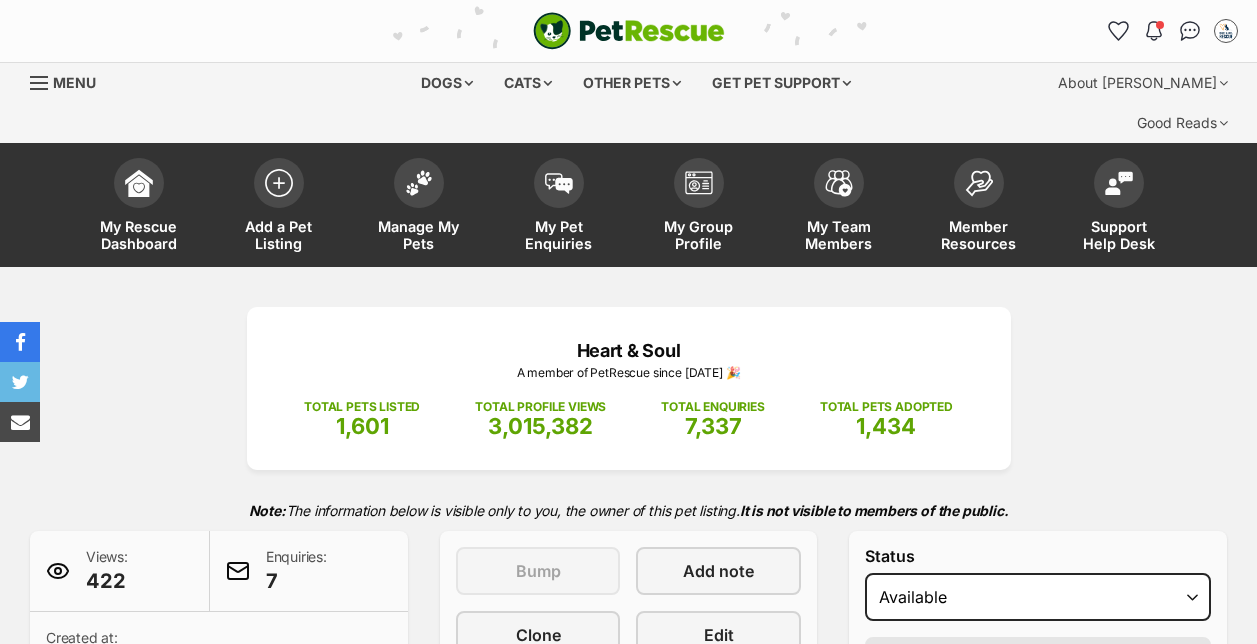 scroll, scrollTop: 0, scrollLeft: 0, axis: both 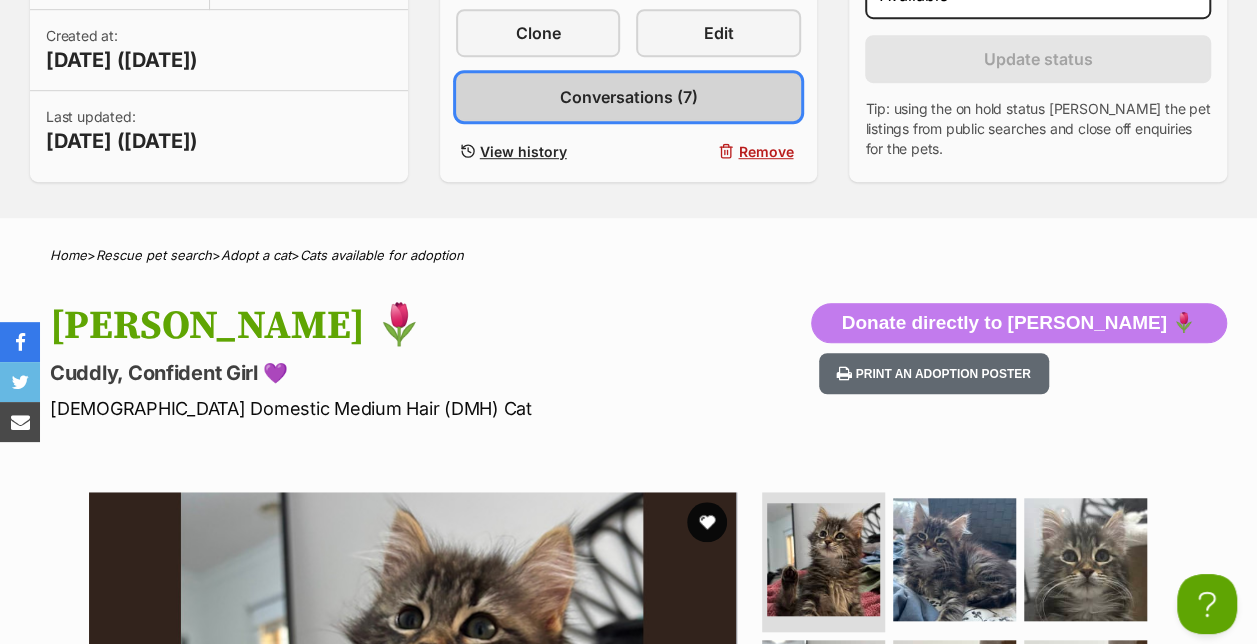 click on "Conversations (7)" at bounding box center [628, 97] 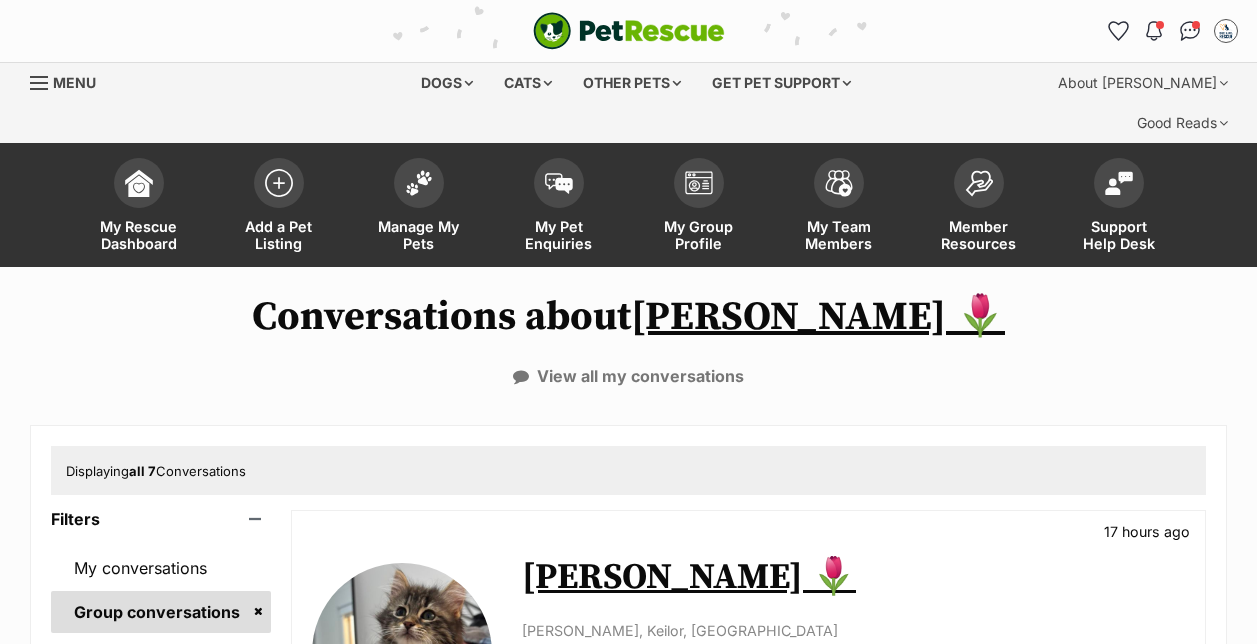 scroll, scrollTop: 0, scrollLeft: 0, axis: both 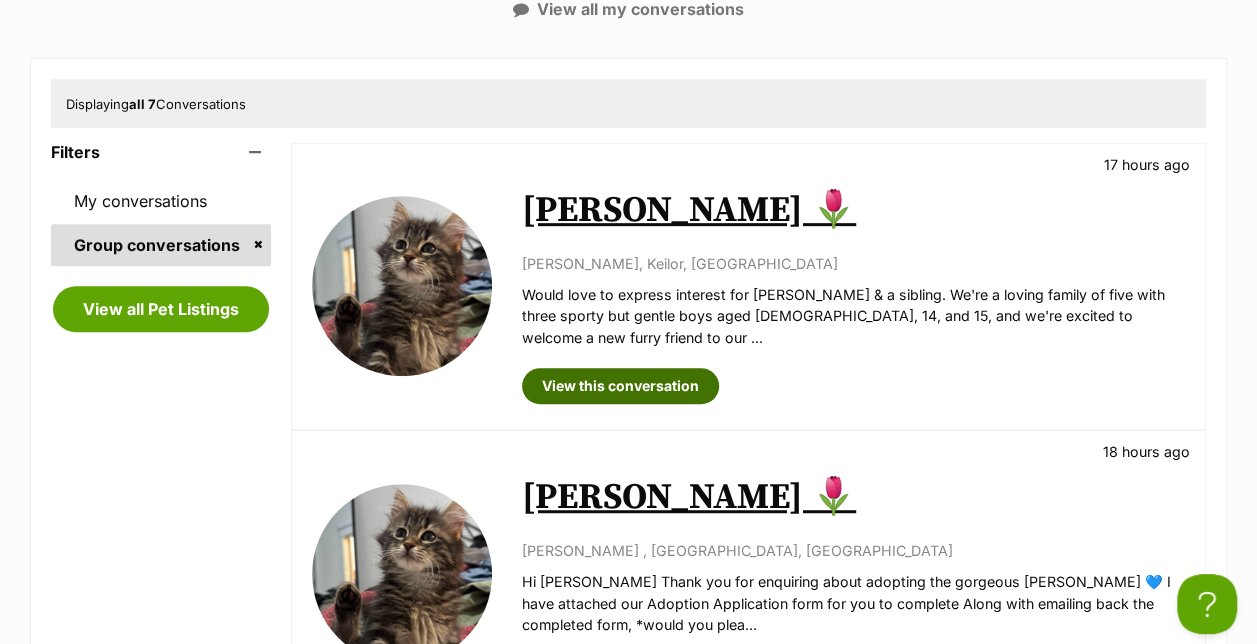 click on "View this conversation" at bounding box center [620, 386] 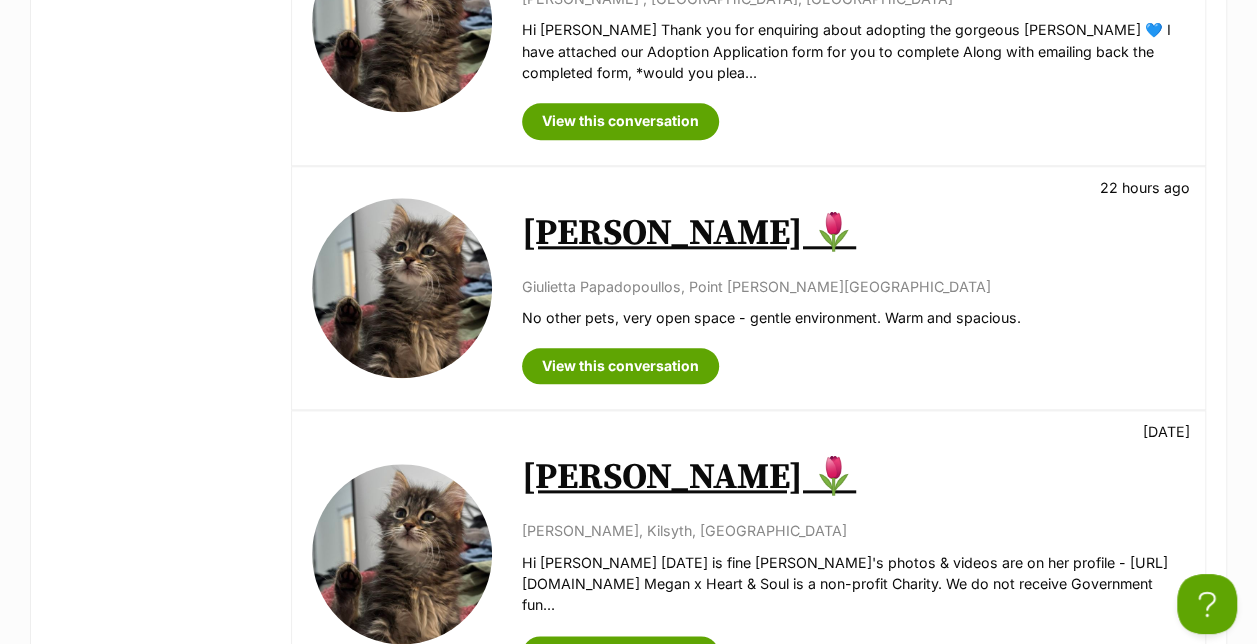 scroll, scrollTop: 924, scrollLeft: 0, axis: vertical 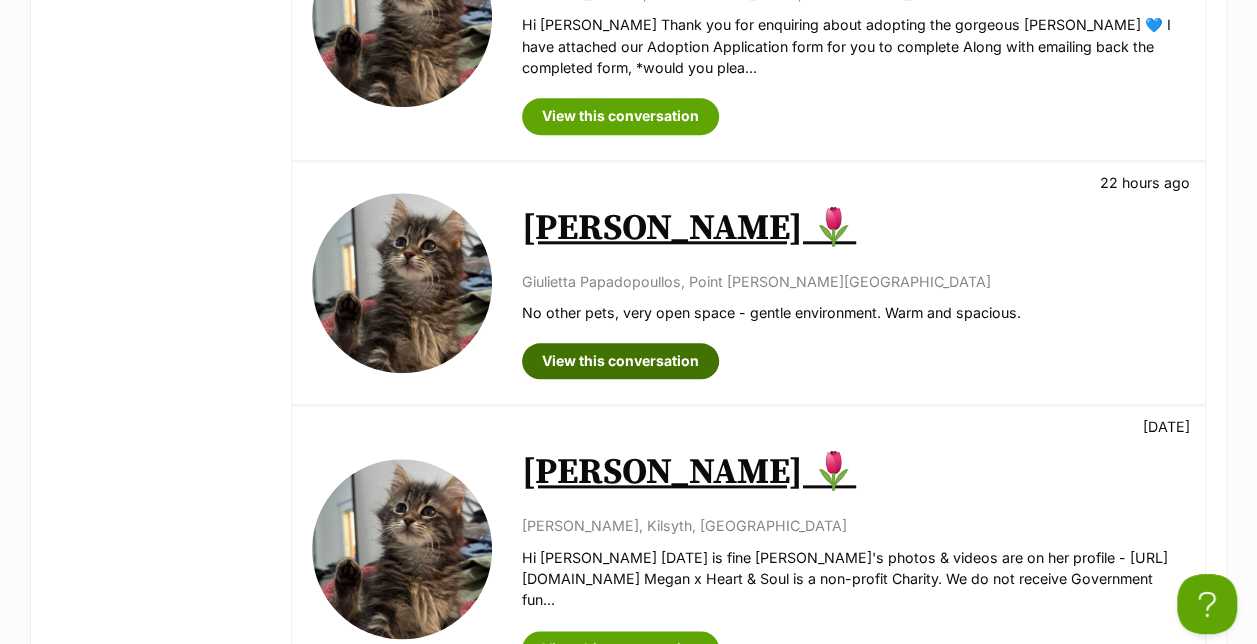 click on "View this conversation" at bounding box center (620, 361) 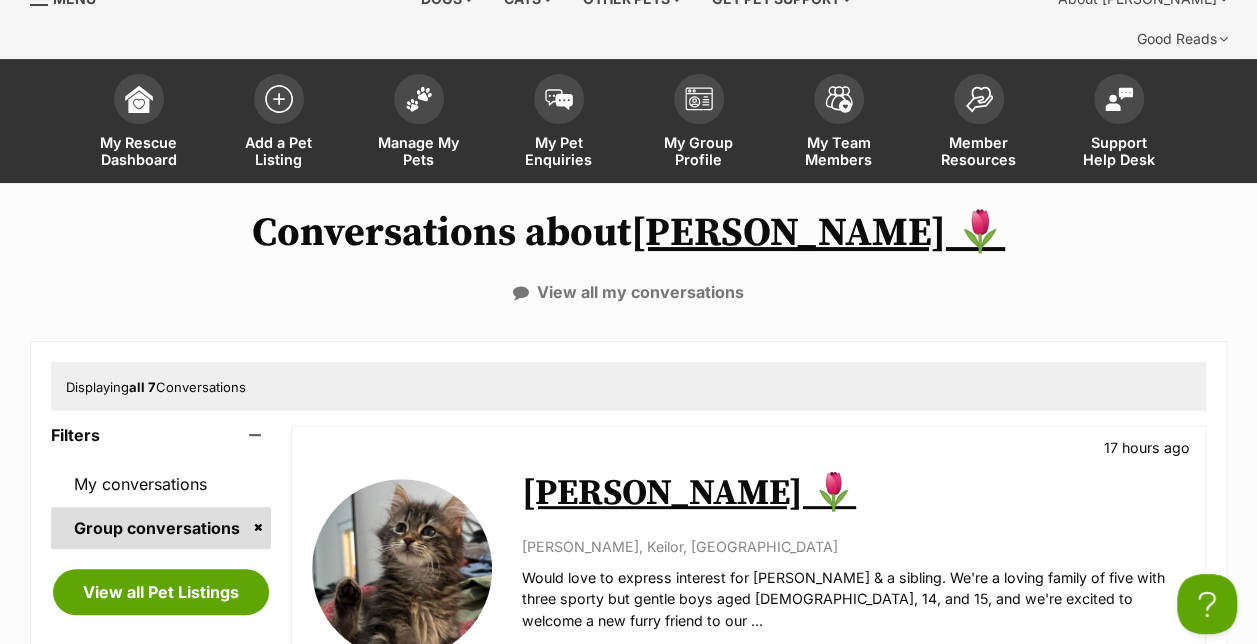 scroll, scrollTop: 0, scrollLeft: 0, axis: both 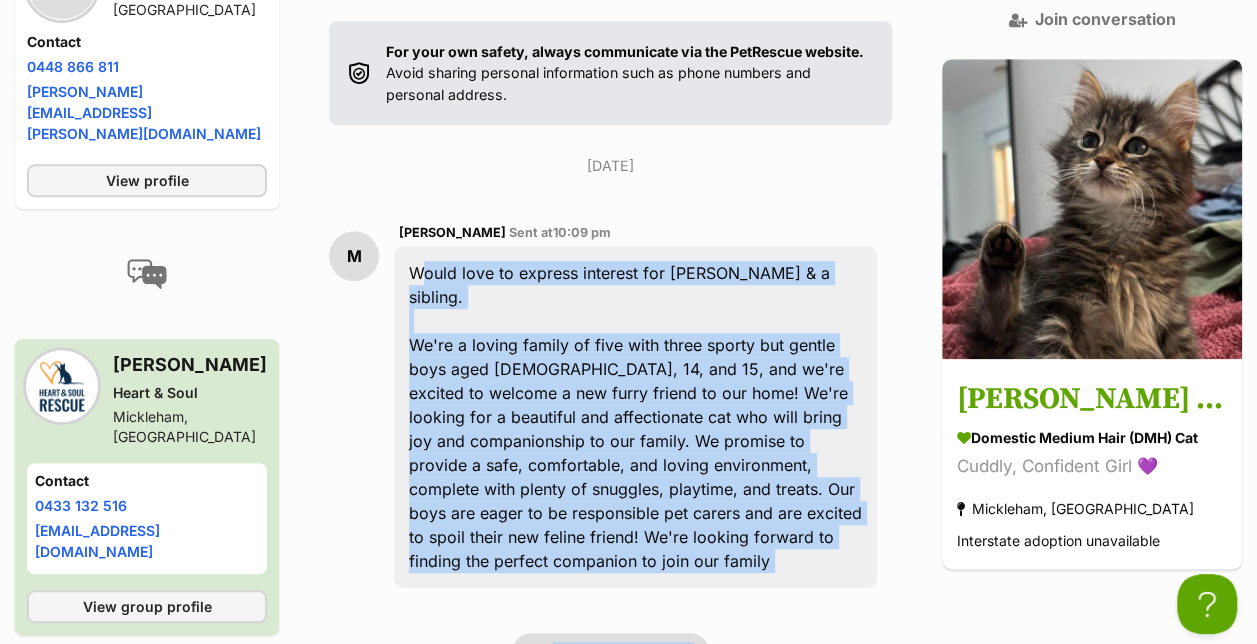 drag, startPoint x: 462, startPoint y: 194, endPoint x: 888, endPoint y: 515, distance: 533.40137 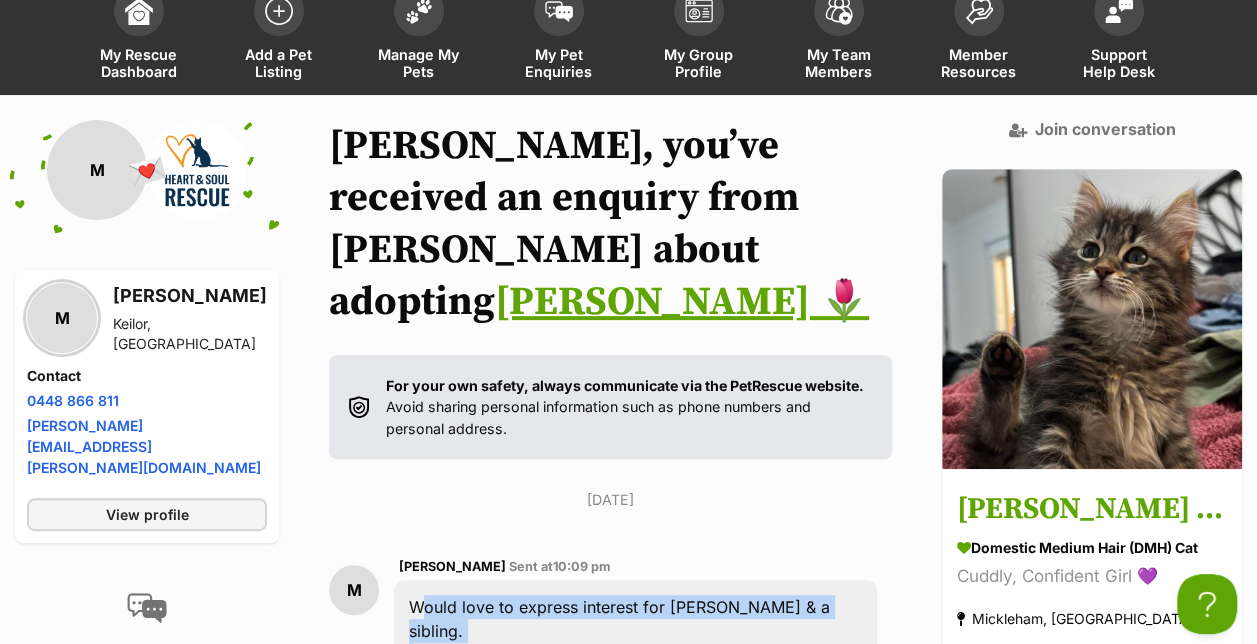 scroll, scrollTop: 150, scrollLeft: 0, axis: vertical 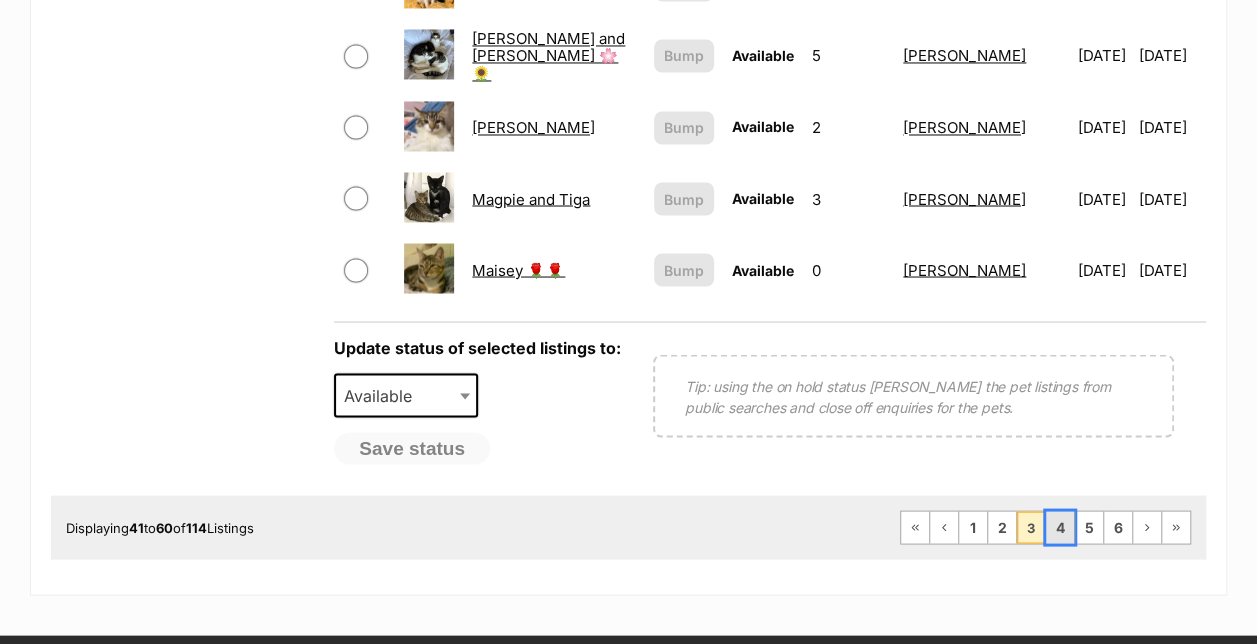 click on "4" at bounding box center (1060, 527) 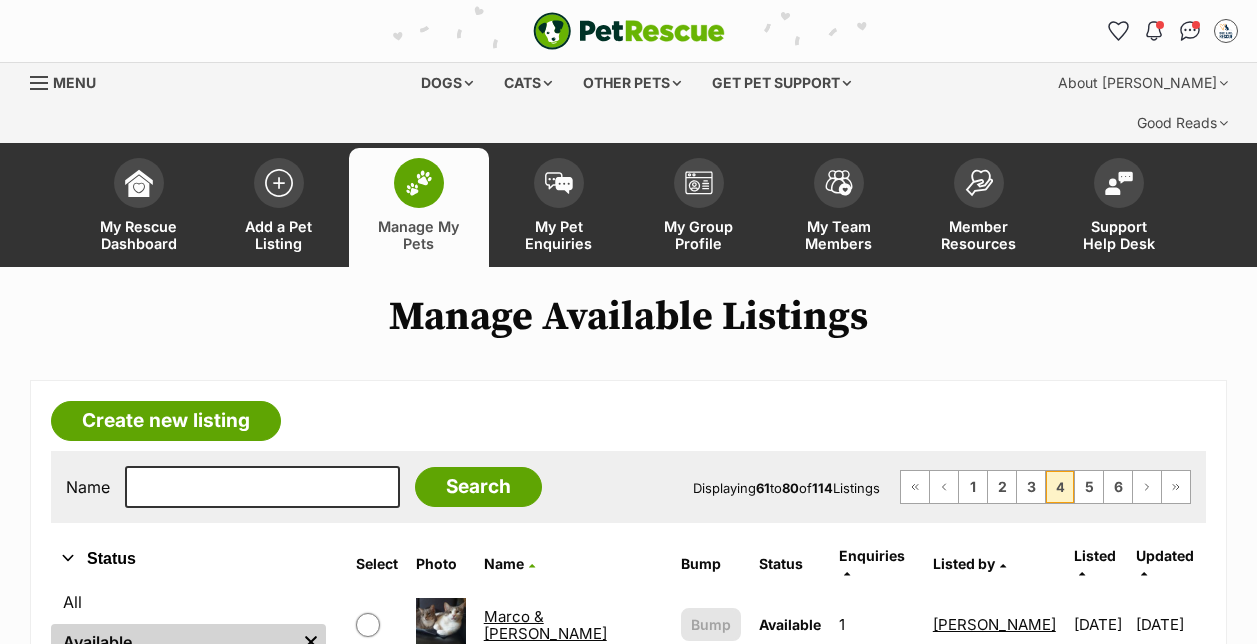 scroll, scrollTop: 0, scrollLeft: 0, axis: both 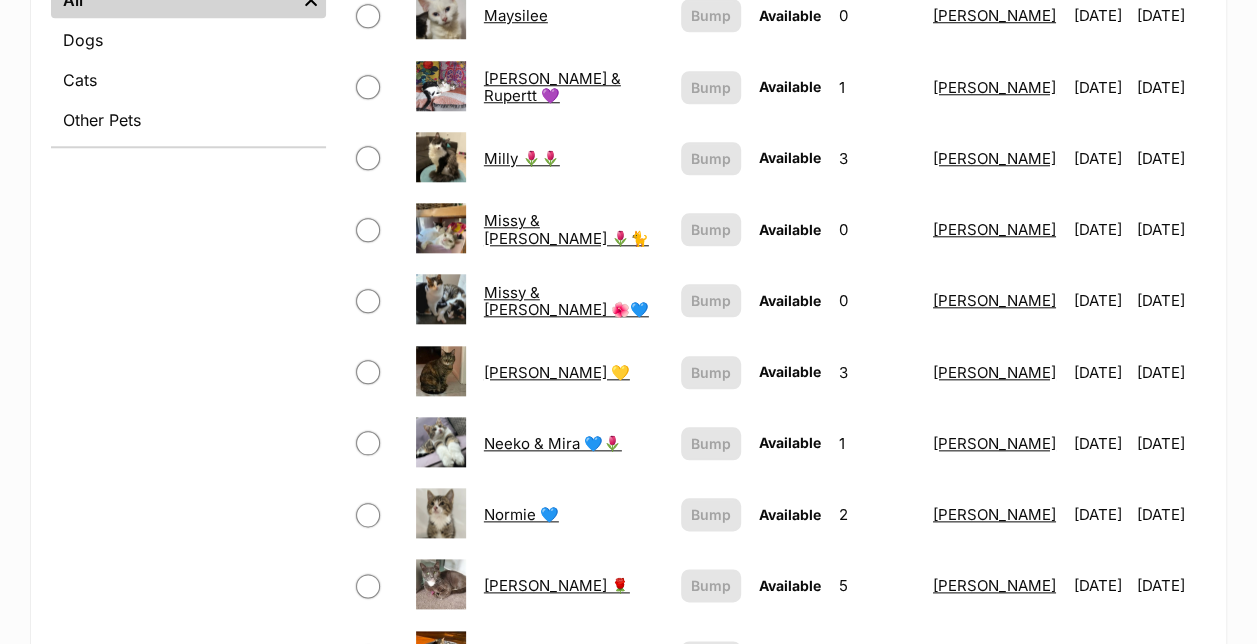 click on "Milly 🌷🌷" at bounding box center [522, 158] 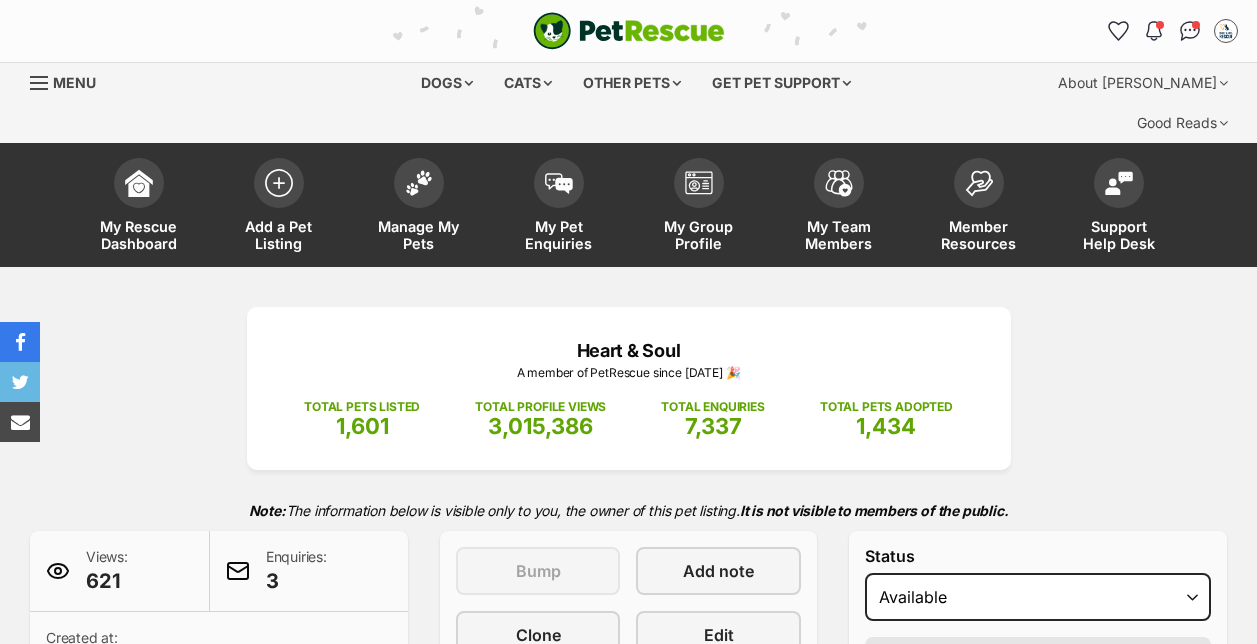 scroll, scrollTop: 0, scrollLeft: 0, axis: both 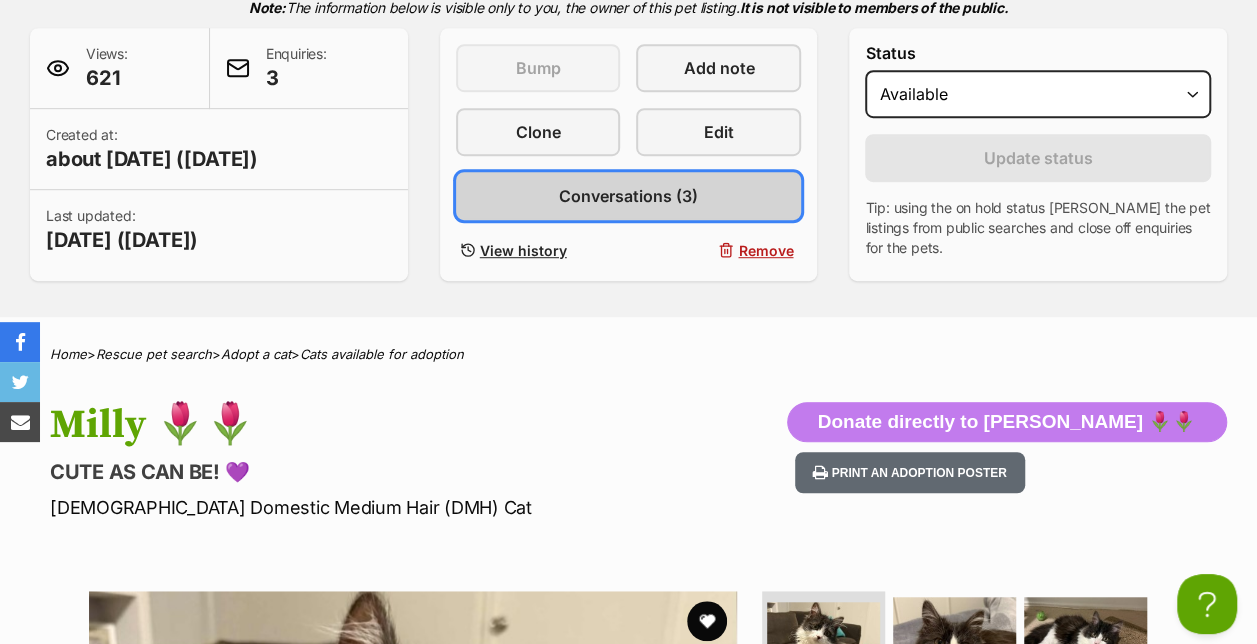 click on "Conversations (3)" at bounding box center (628, 196) 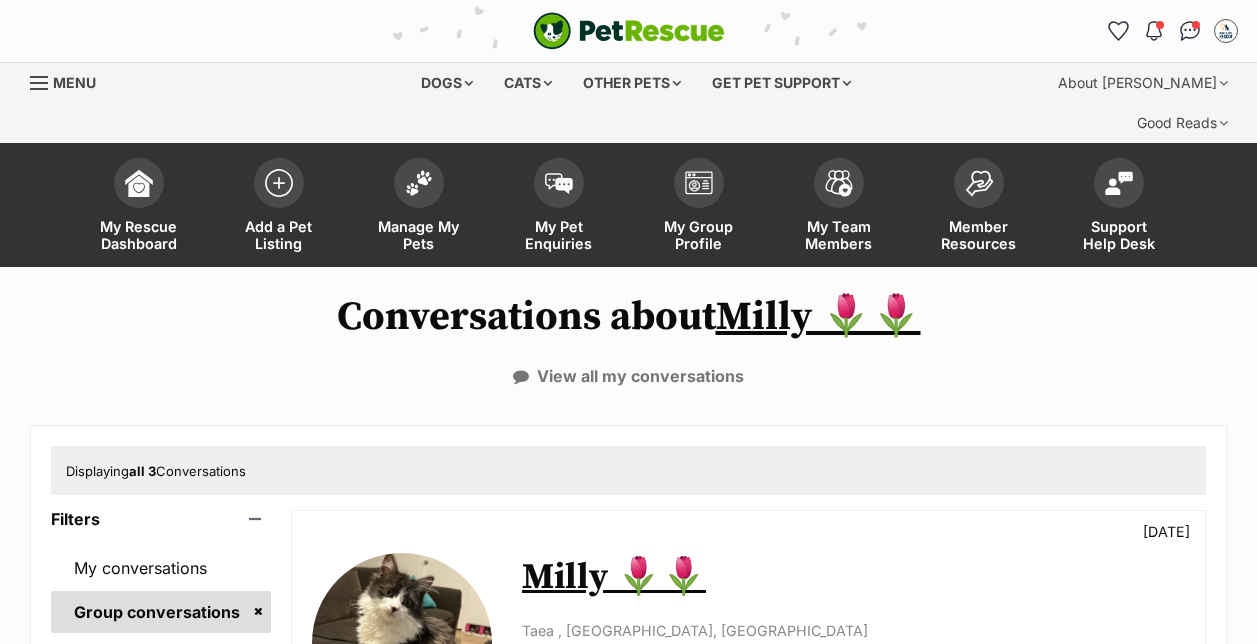 scroll, scrollTop: 0, scrollLeft: 0, axis: both 